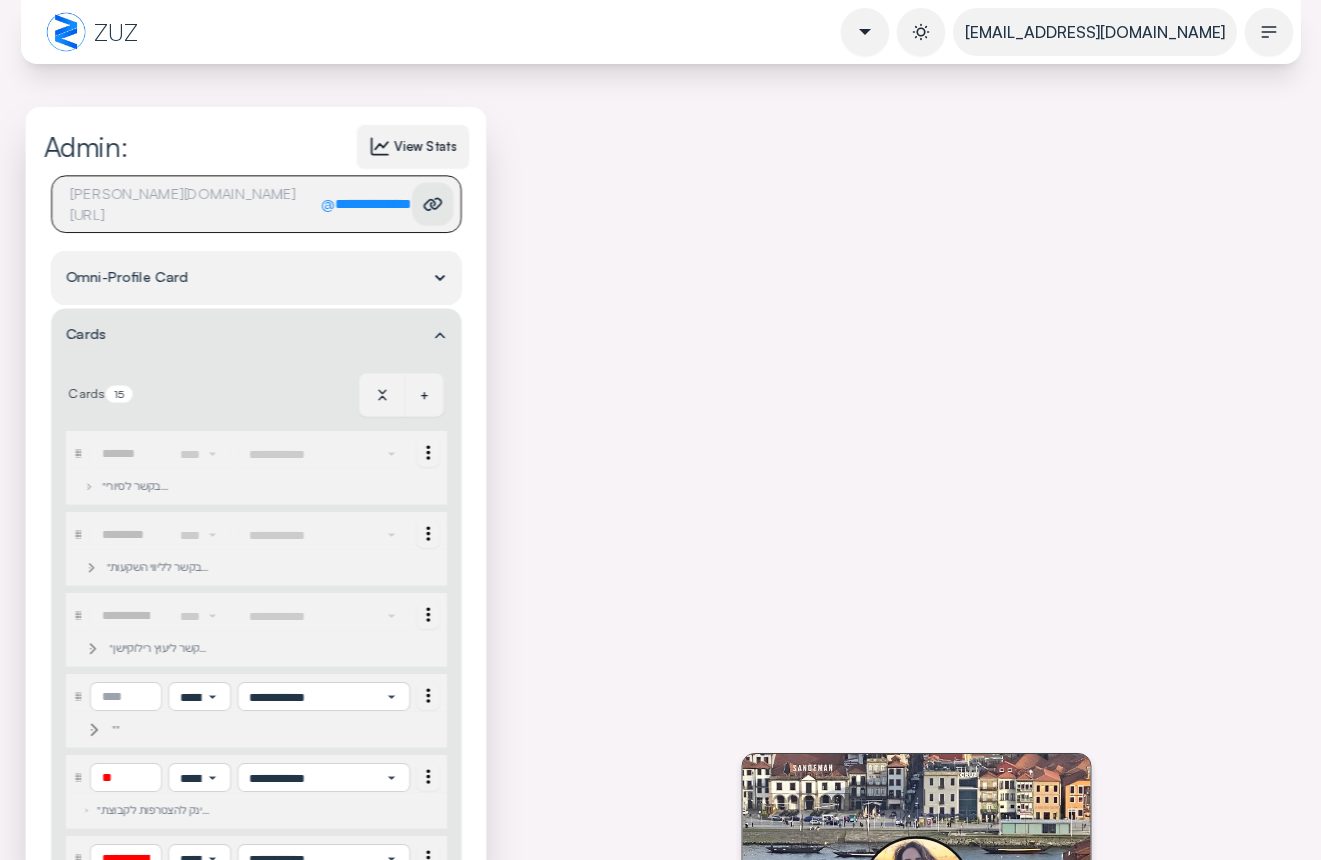 select on "****" 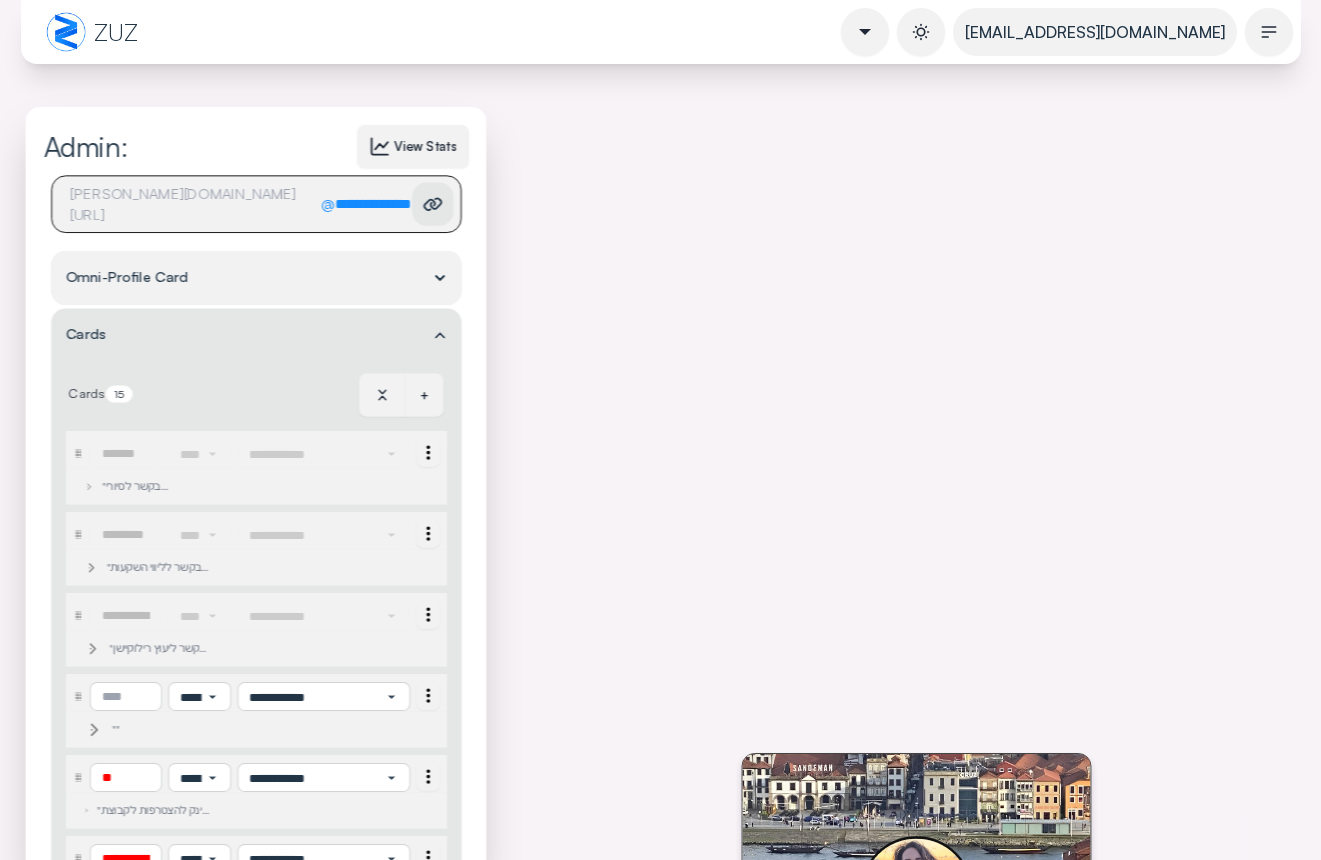 select on "****" 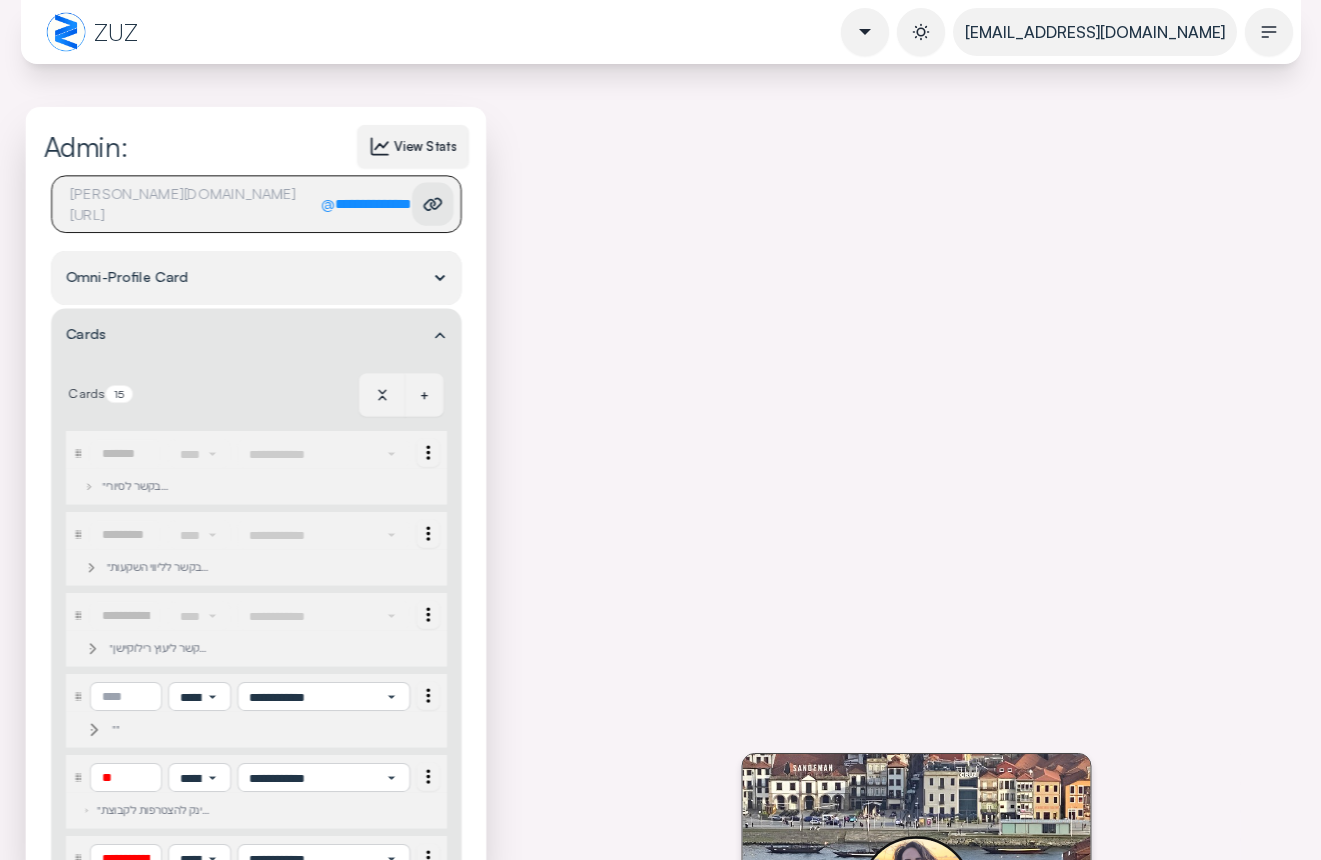scroll, scrollTop: 0, scrollLeft: 0, axis: both 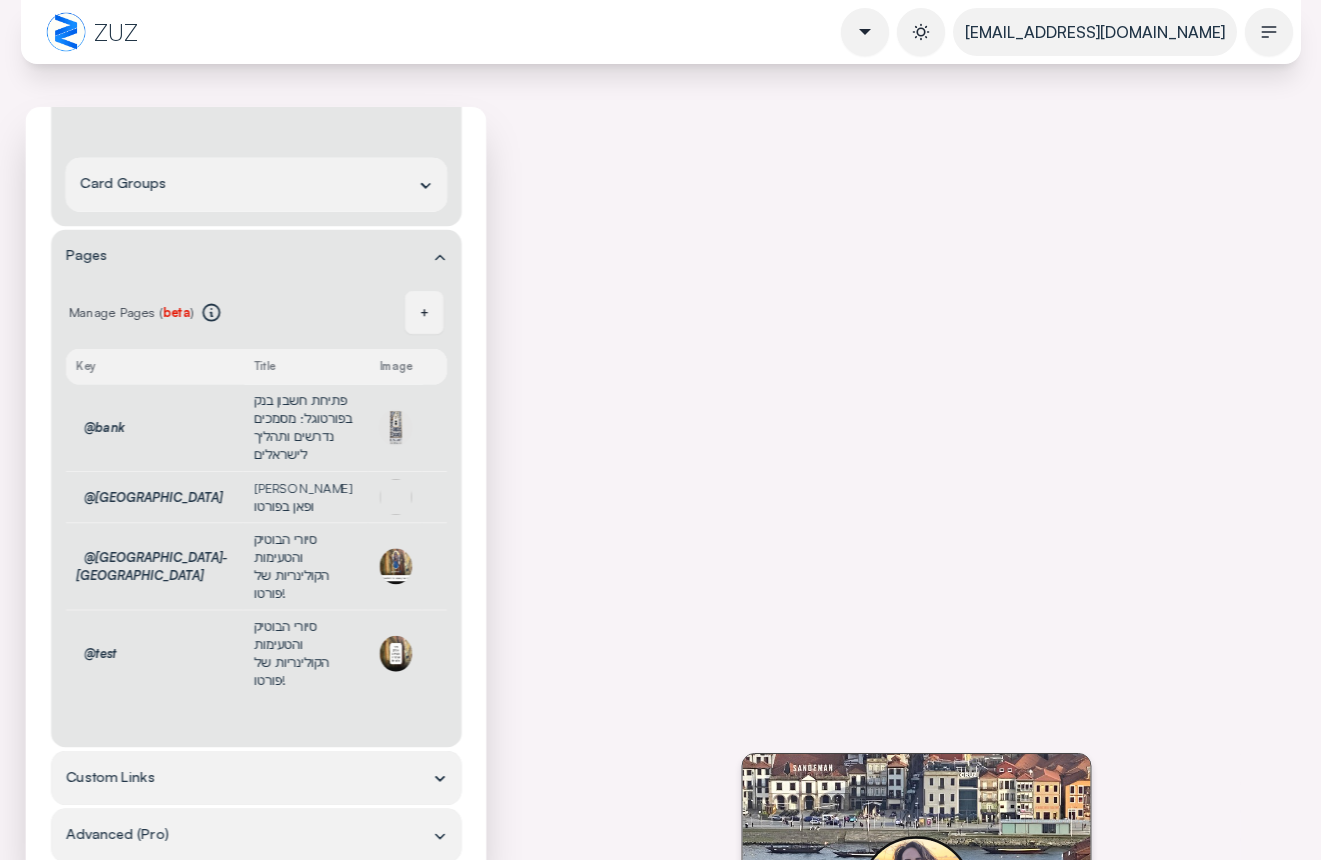 click on "Save" at bounding box center (431, 942) 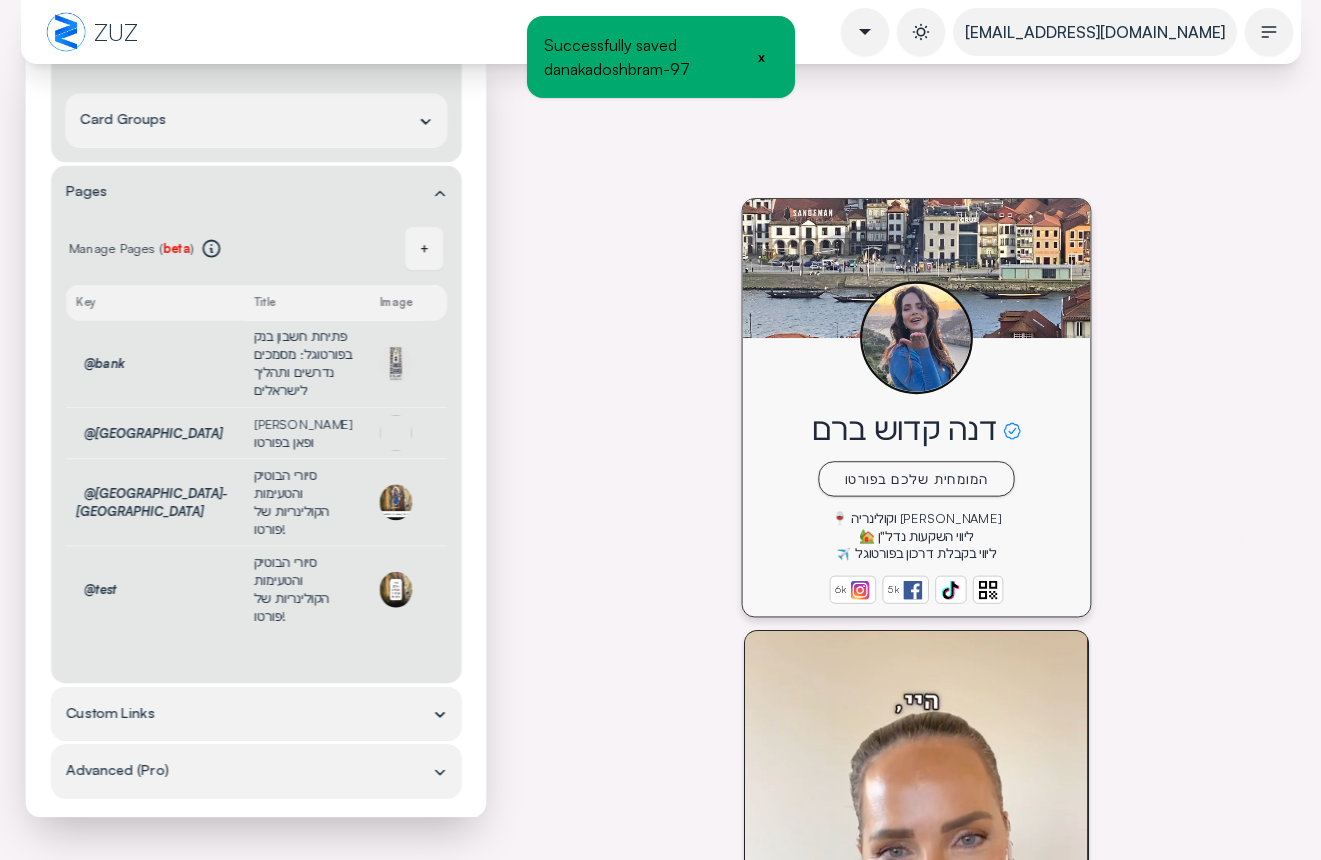 scroll, scrollTop: 409, scrollLeft: 0, axis: vertical 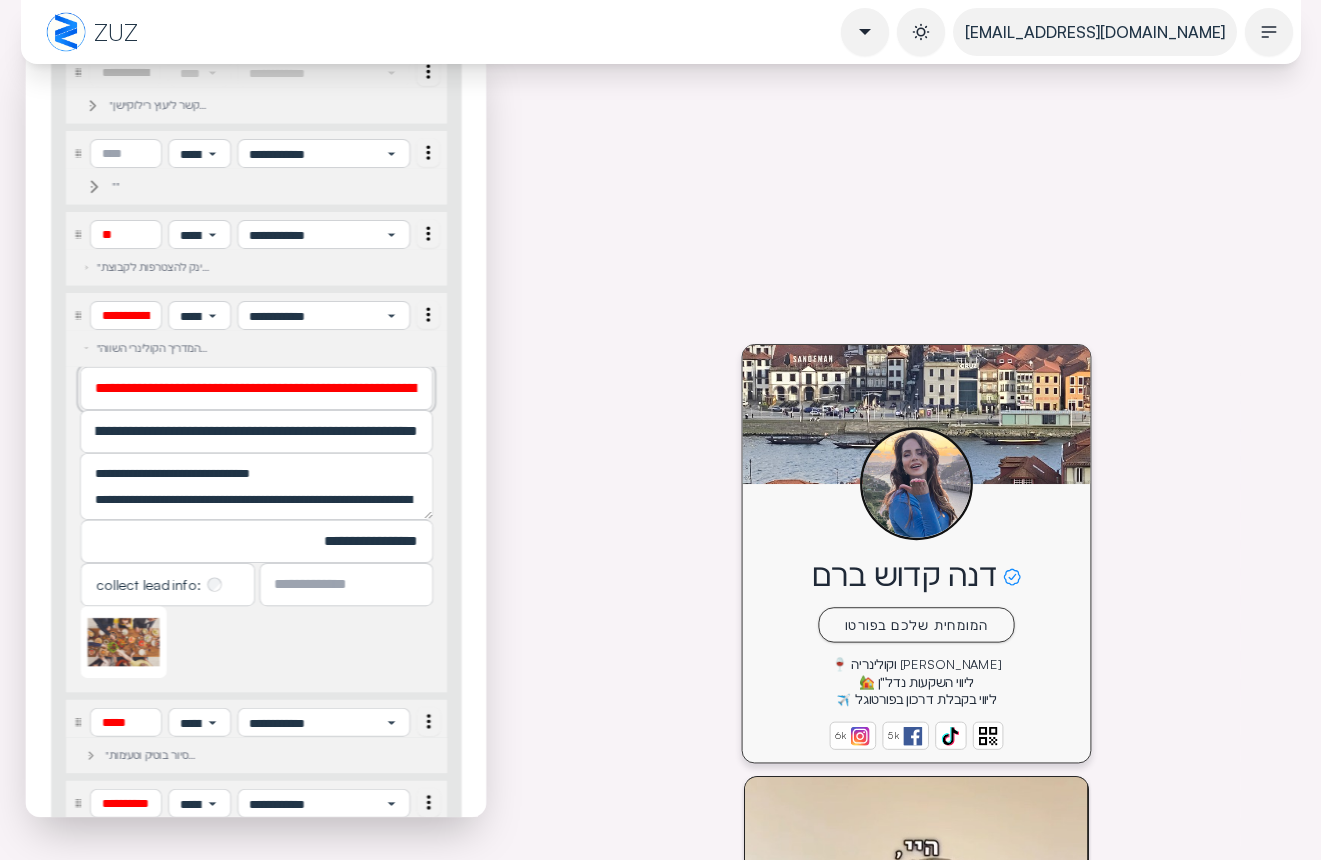 click on "**********" at bounding box center (256, 389) 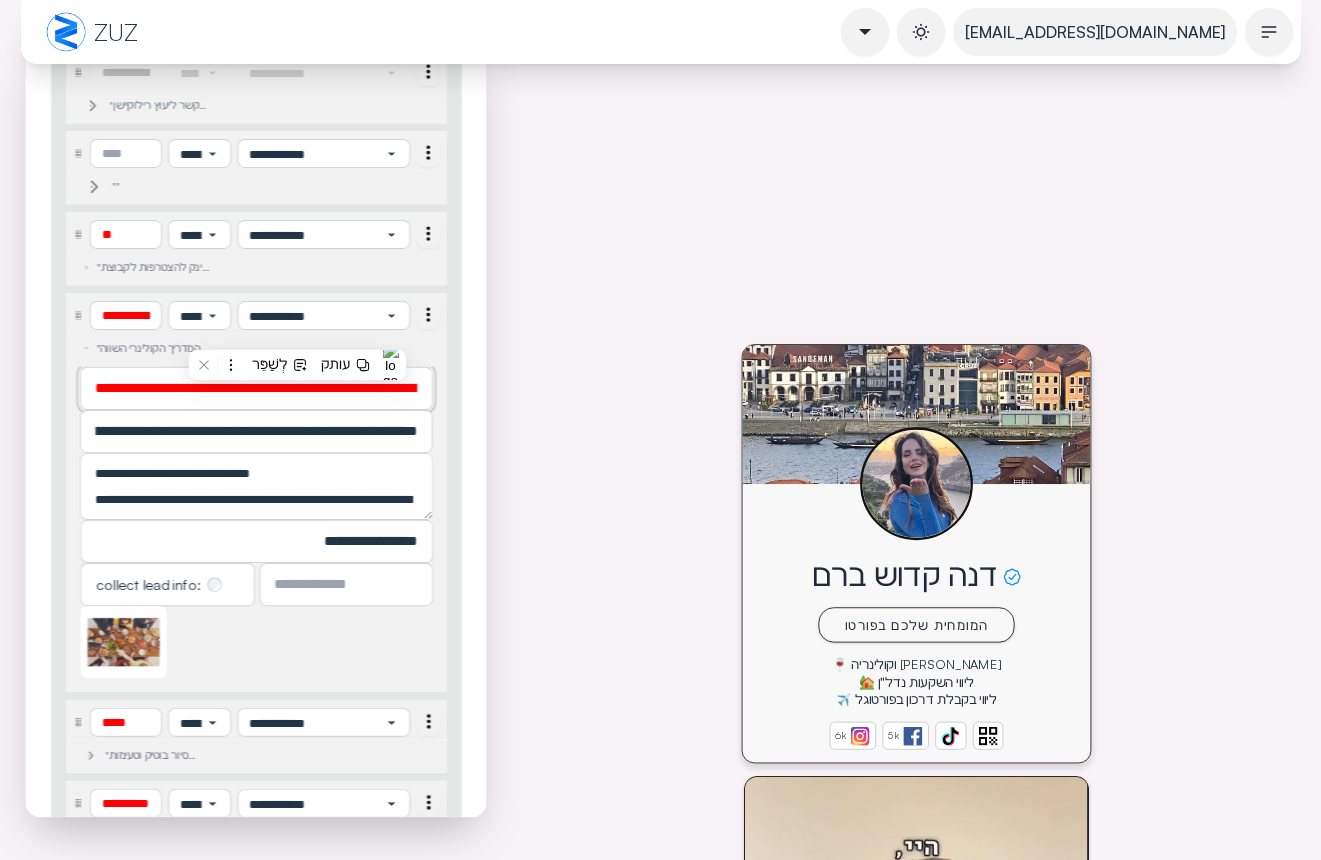 click on "**********" at bounding box center [256, 389] 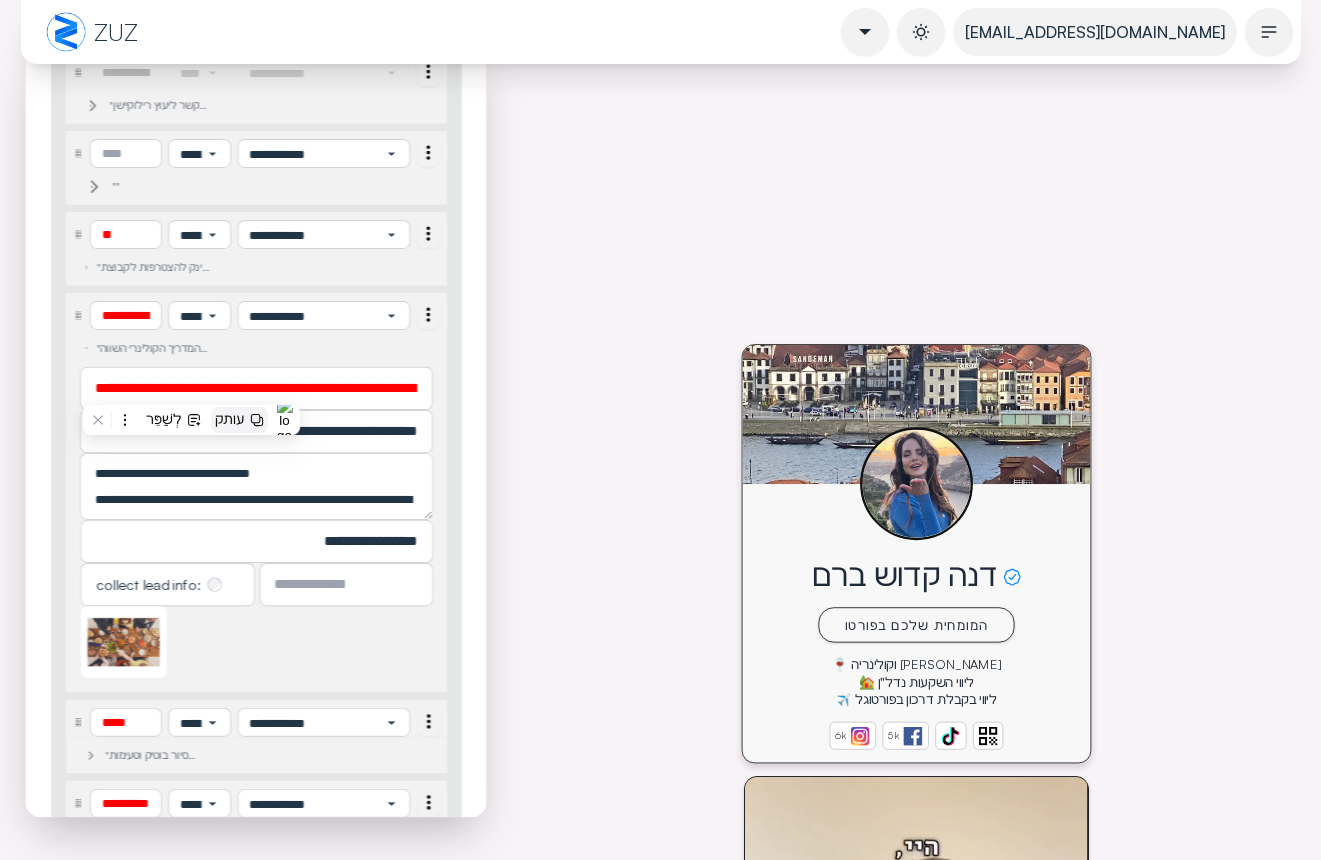 click on "עותק" at bounding box center [239, 420] 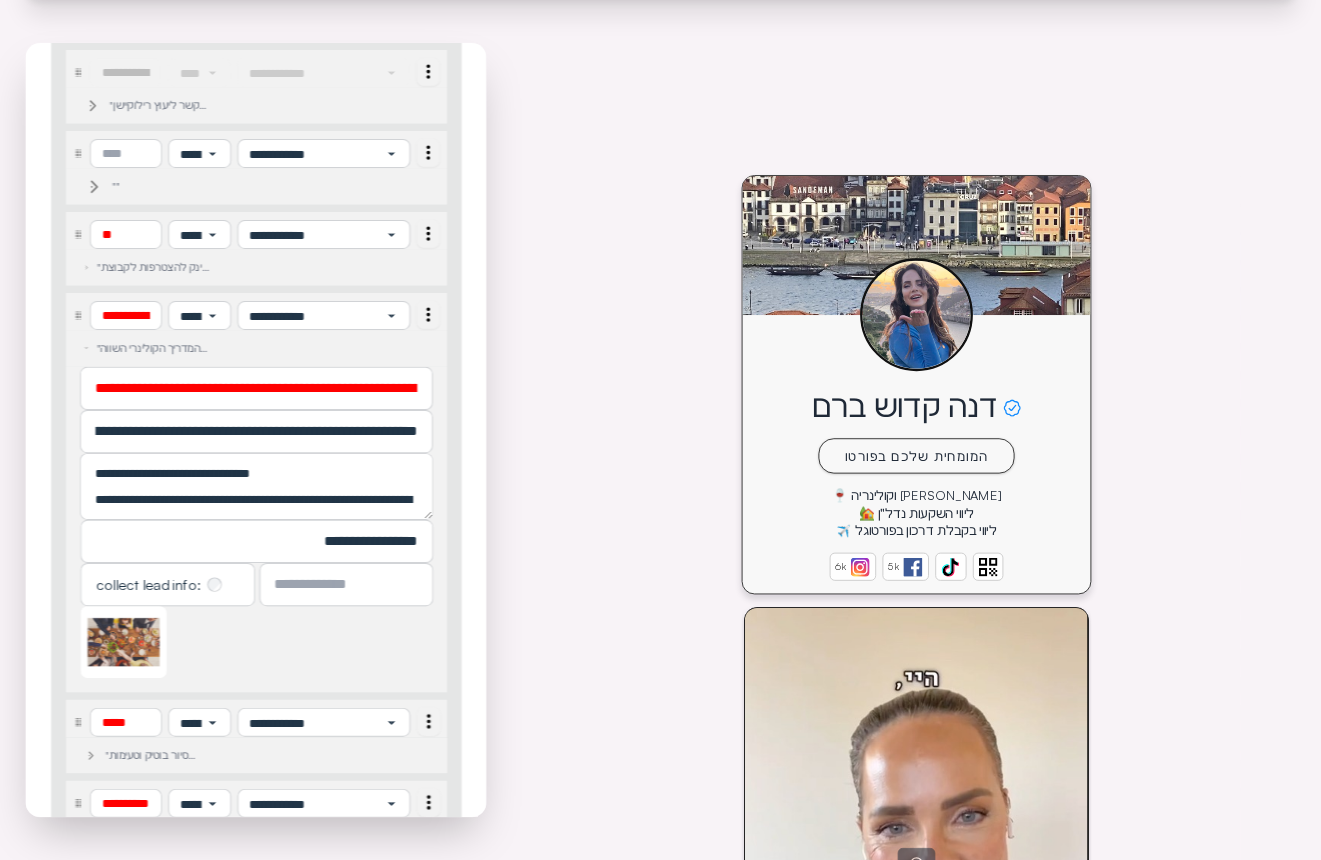 scroll, scrollTop: 579, scrollLeft: 0, axis: vertical 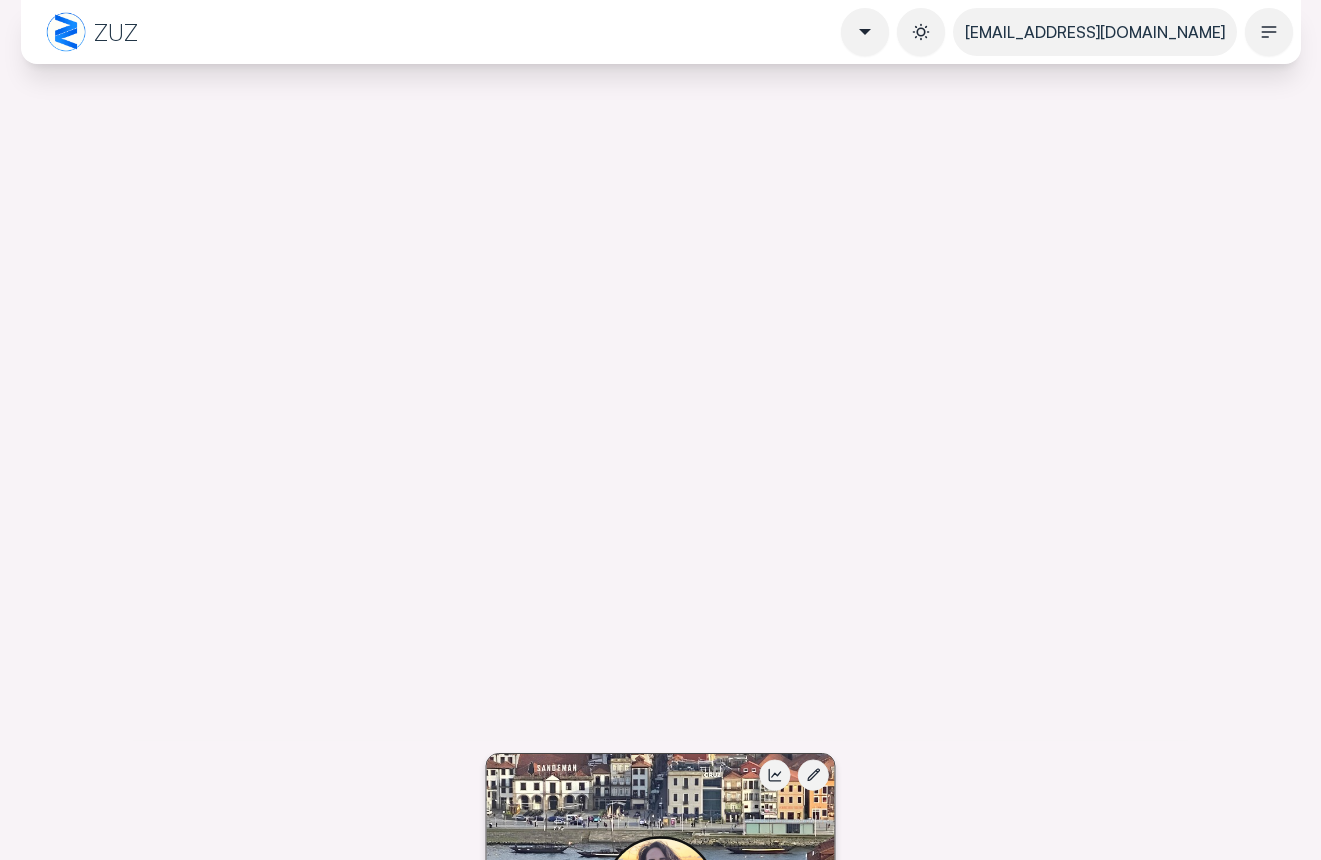 click at bounding box center (813, 775) 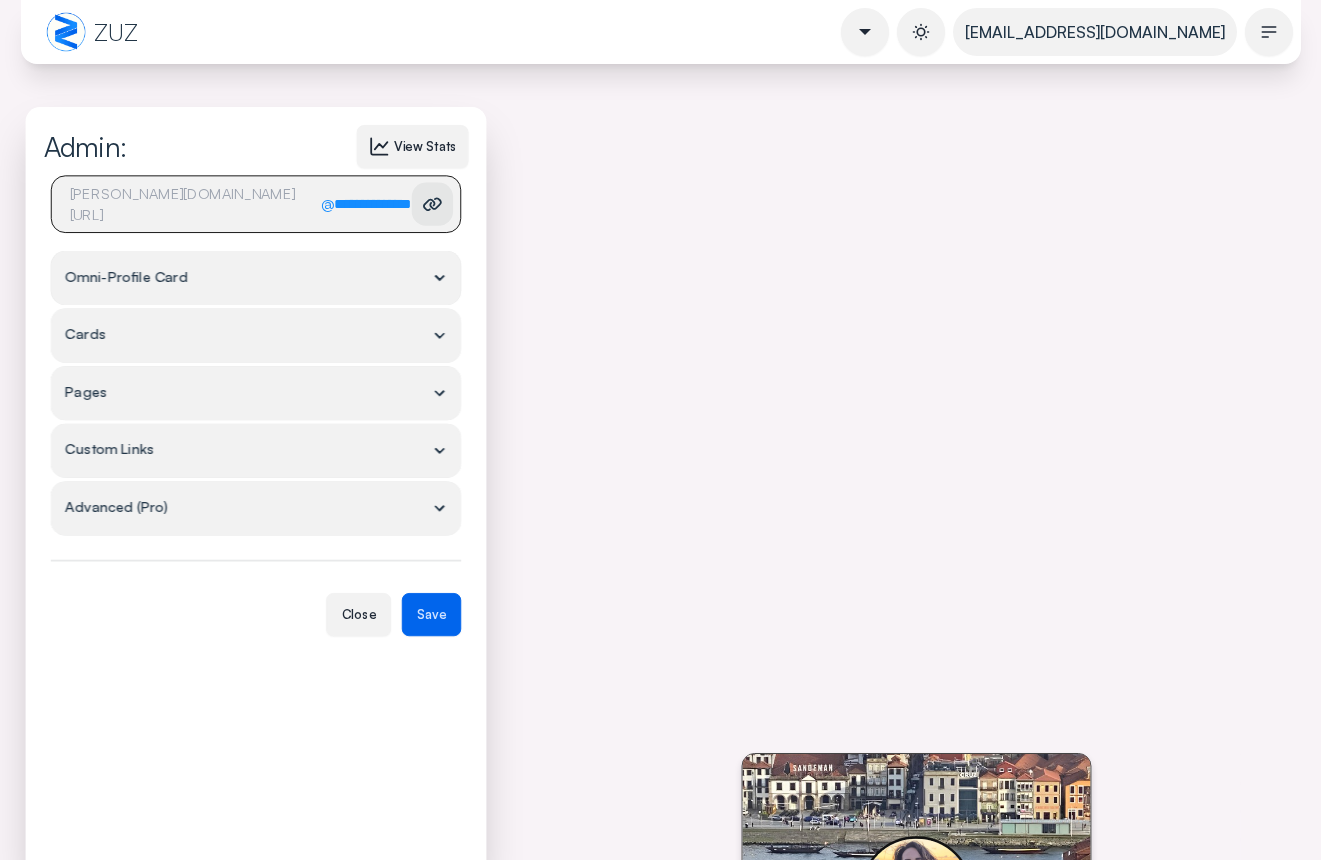 click on "Custom Links" at bounding box center [256, 451] 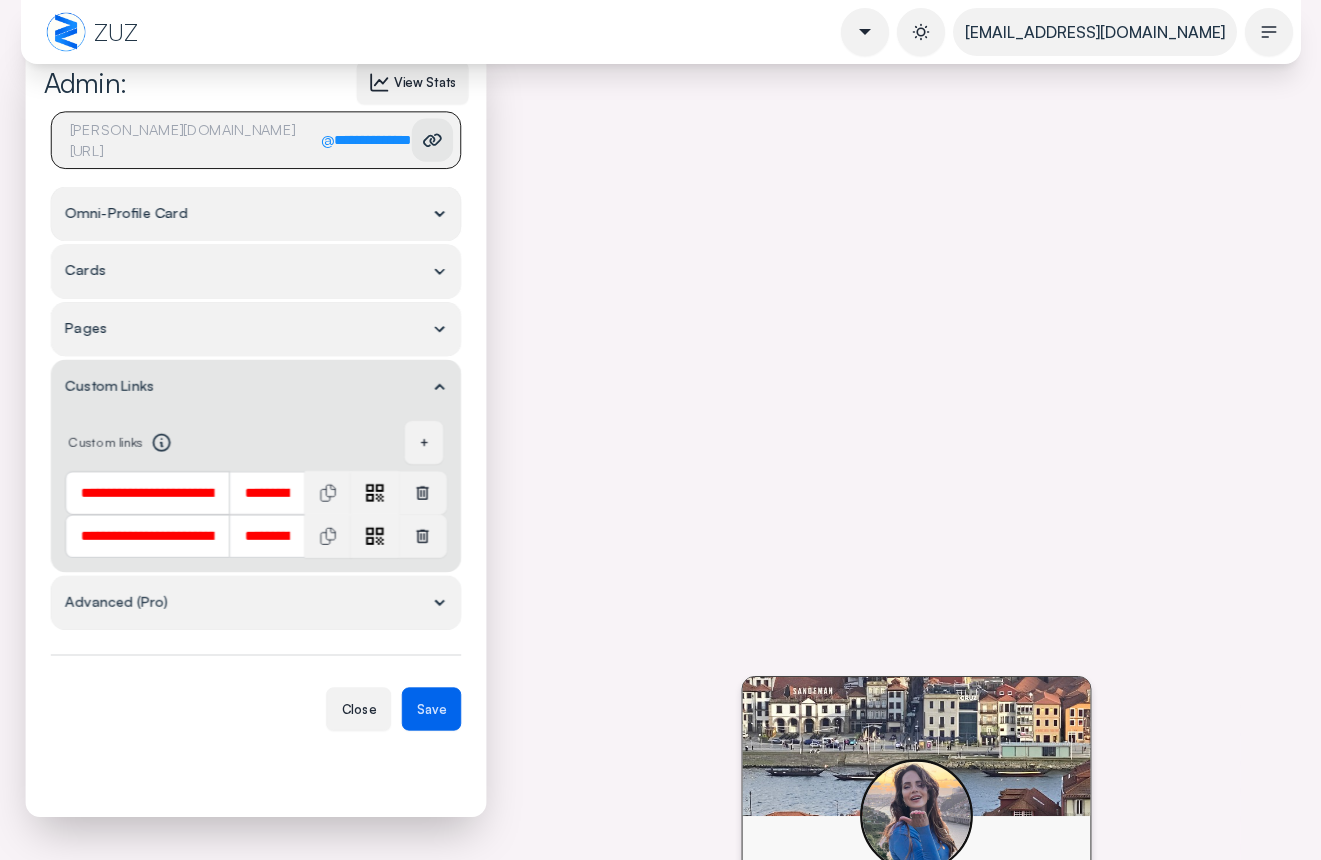 scroll, scrollTop: 0, scrollLeft: 0, axis: both 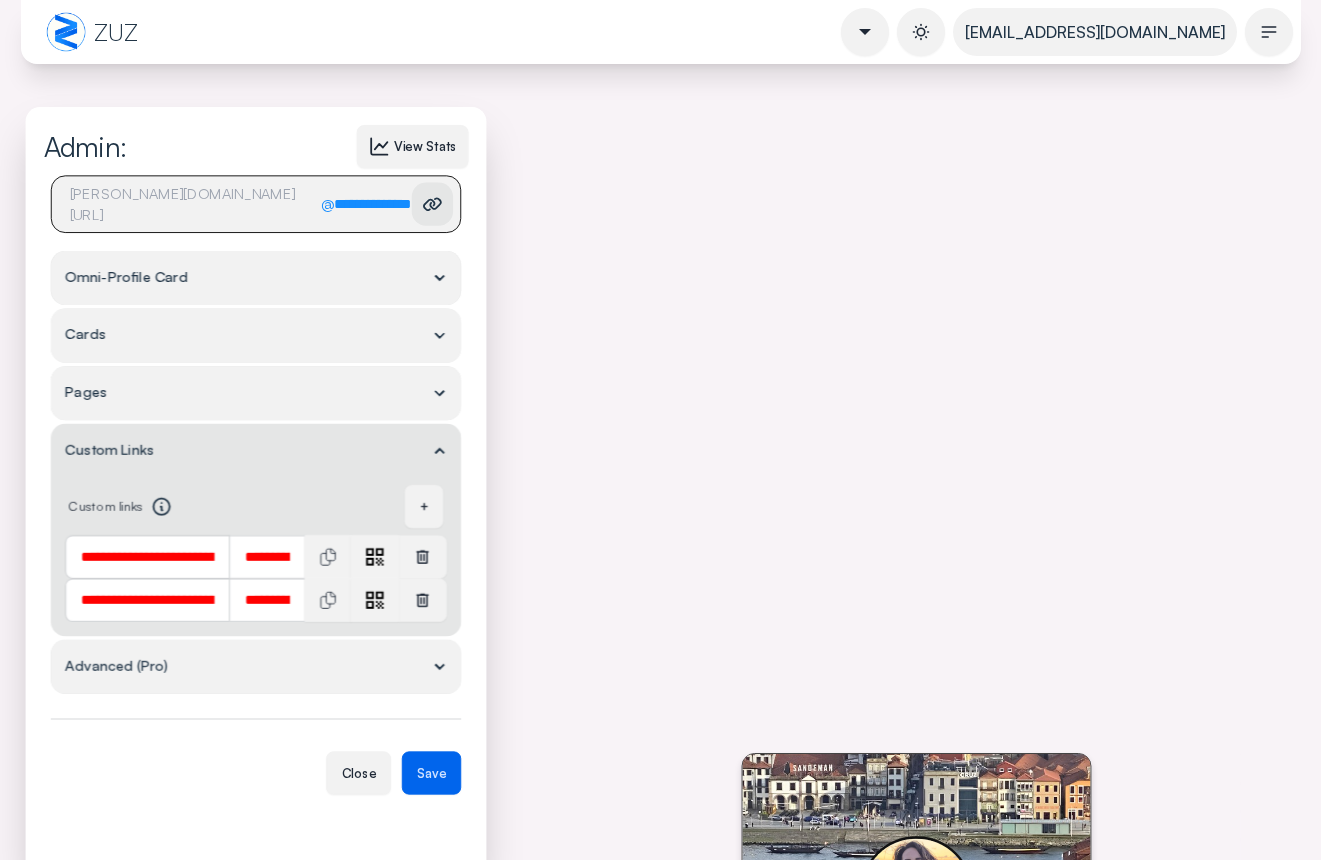 click on "Omni-Profile Card" at bounding box center [256, 278] 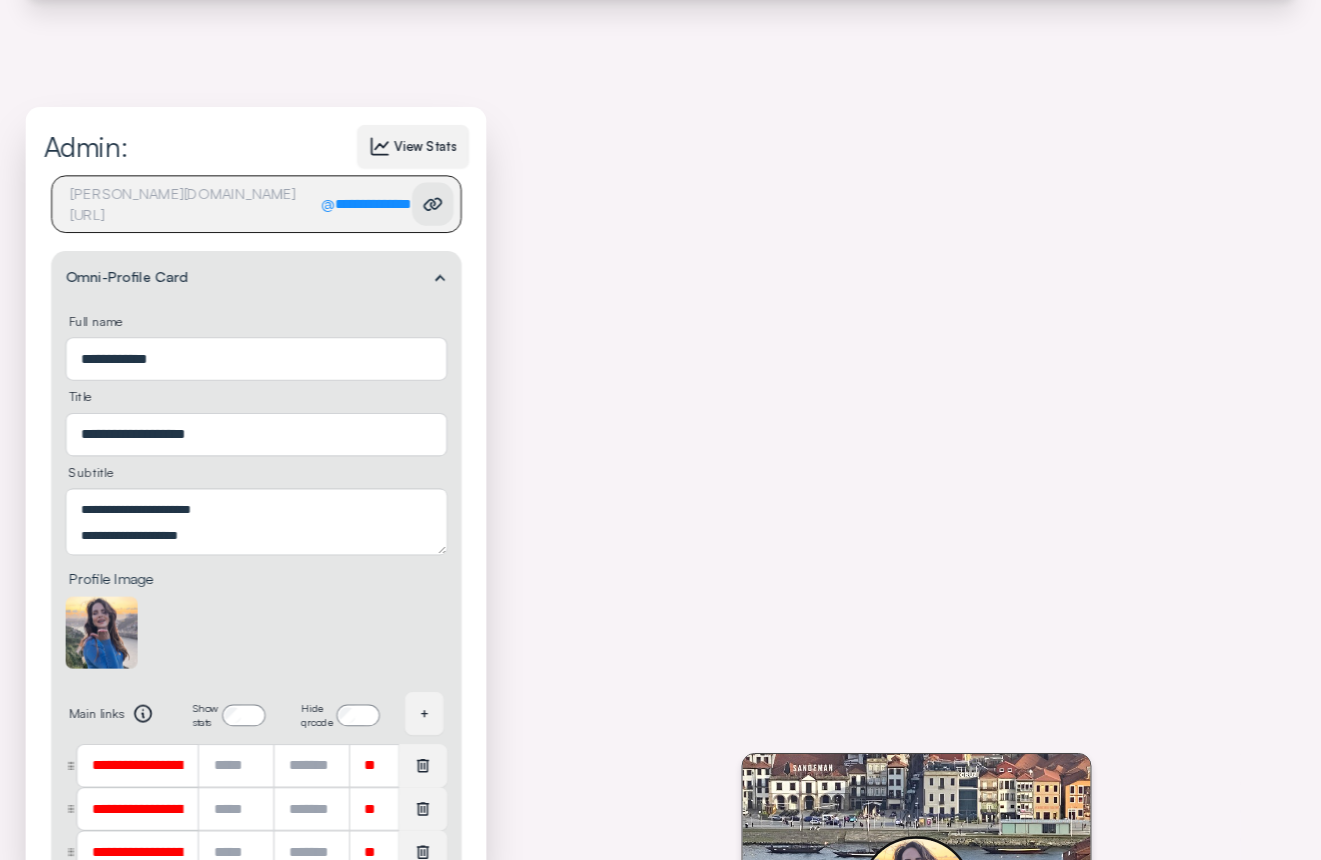 scroll, scrollTop: 8, scrollLeft: 0, axis: vertical 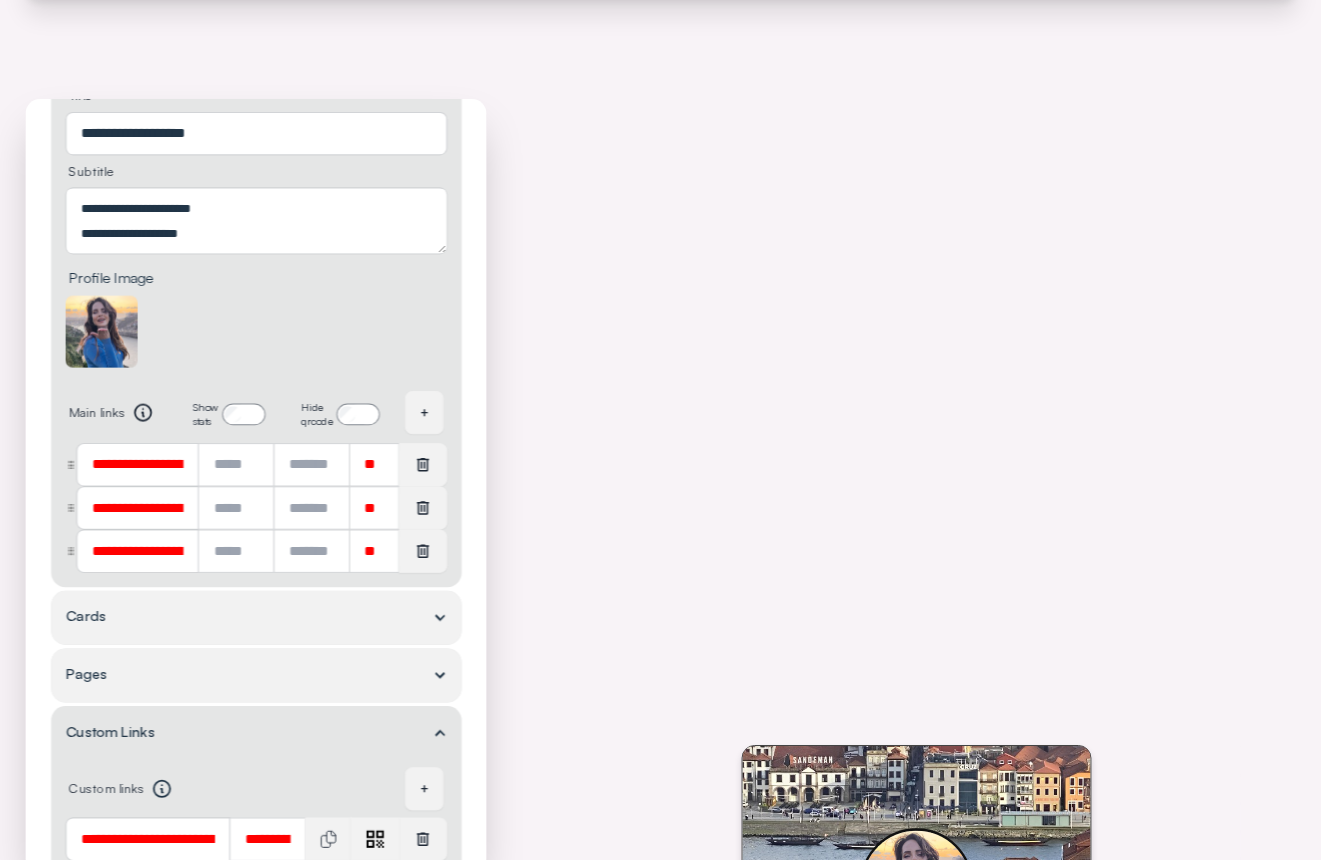click on "Cards" at bounding box center (256, 618) 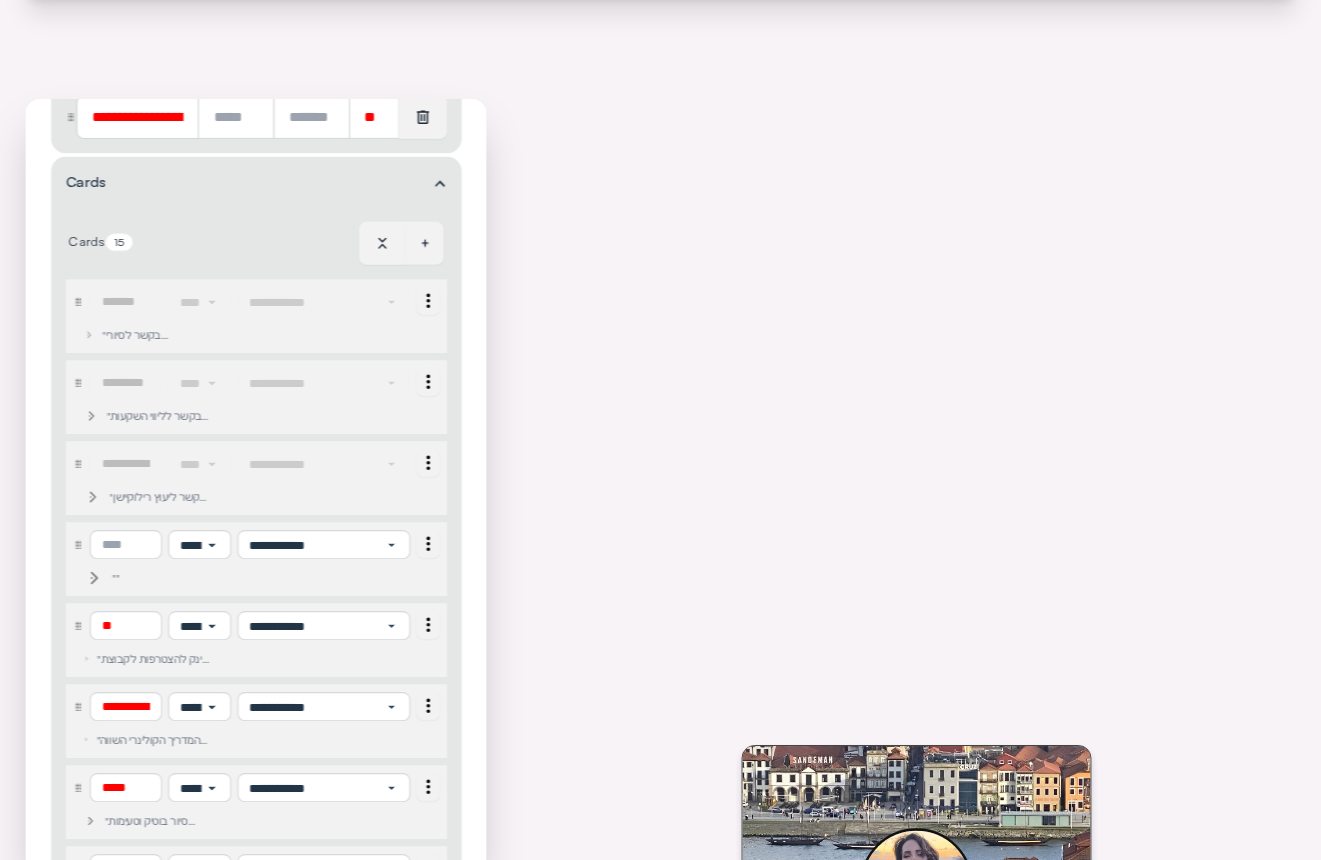 scroll, scrollTop: 826, scrollLeft: 0, axis: vertical 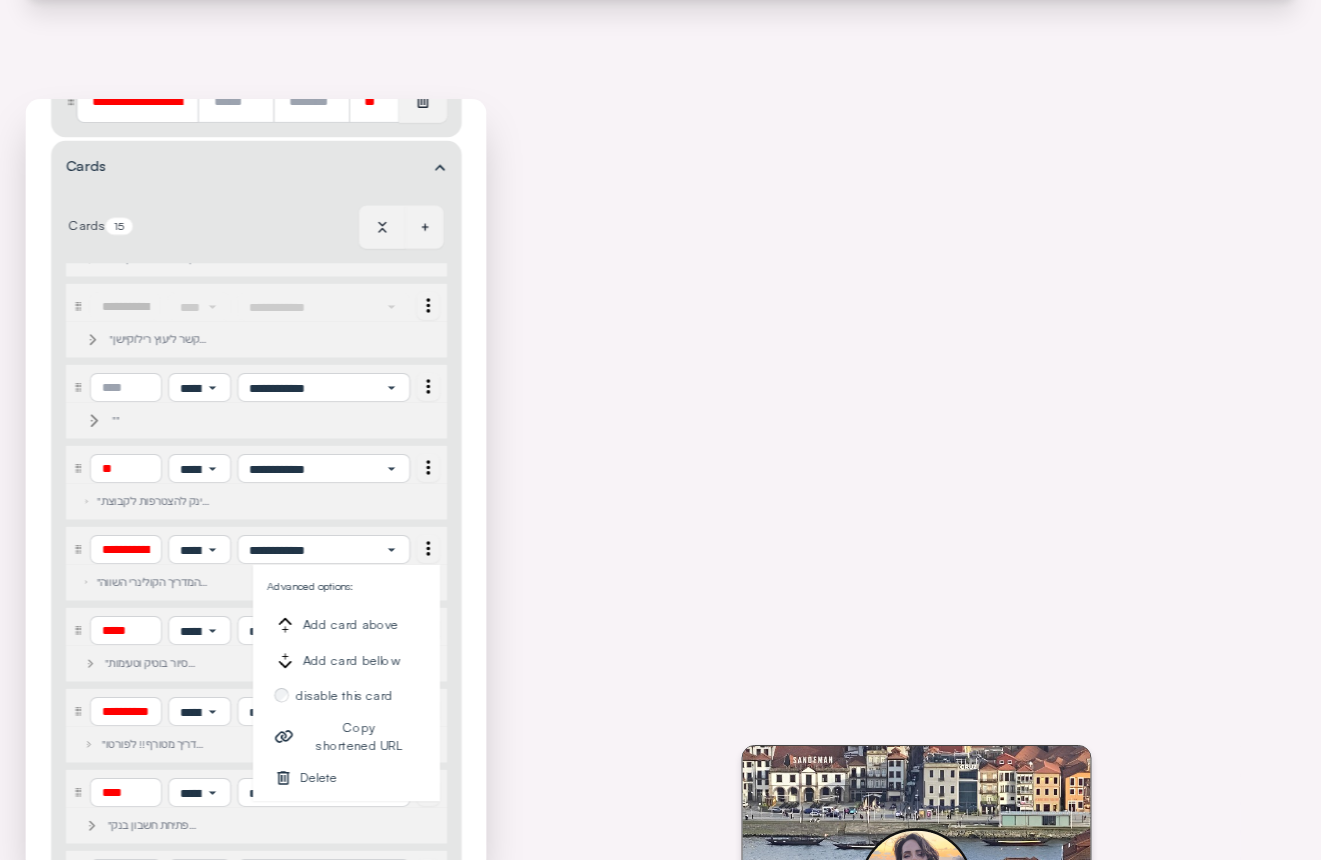 click 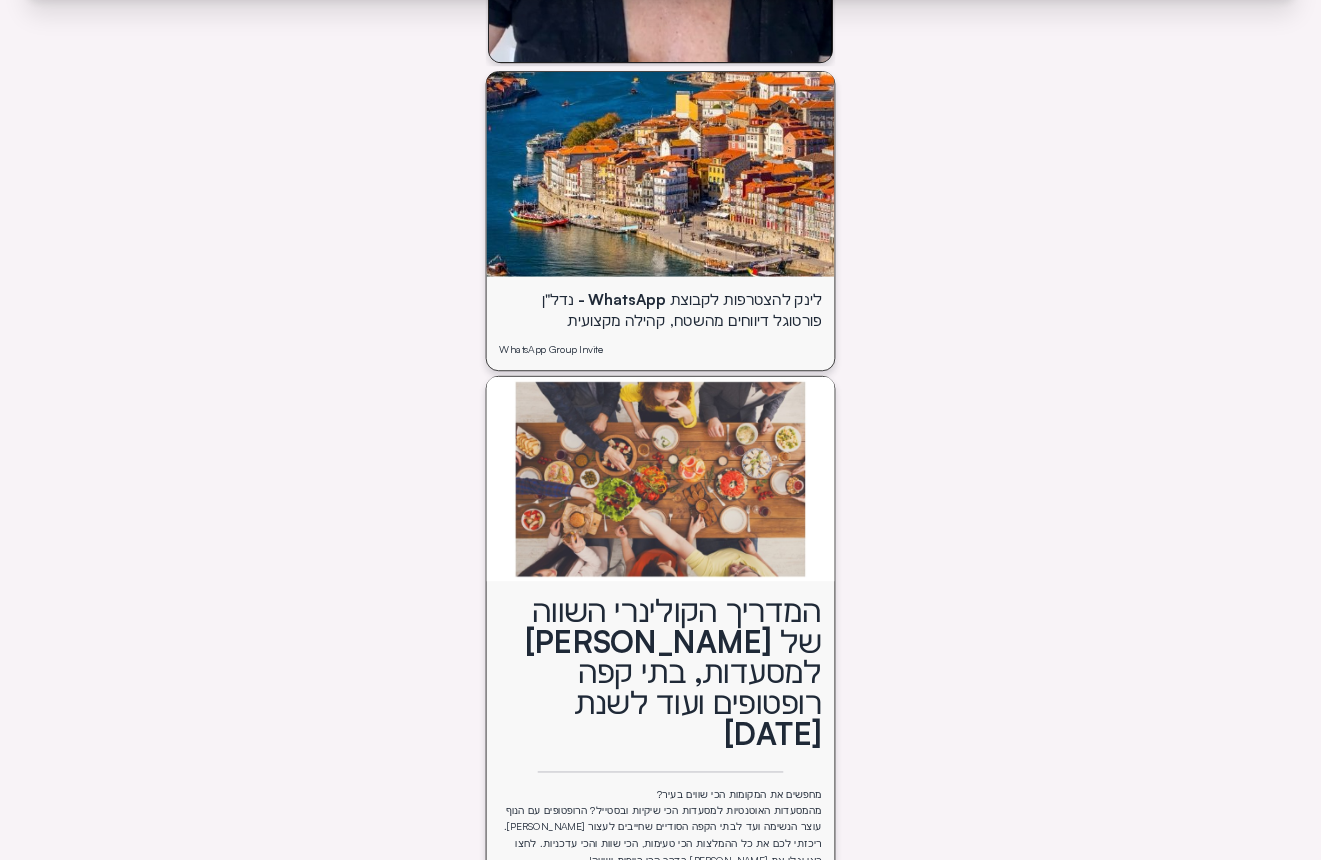 scroll, scrollTop: 1653, scrollLeft: 0, axis: vertical 